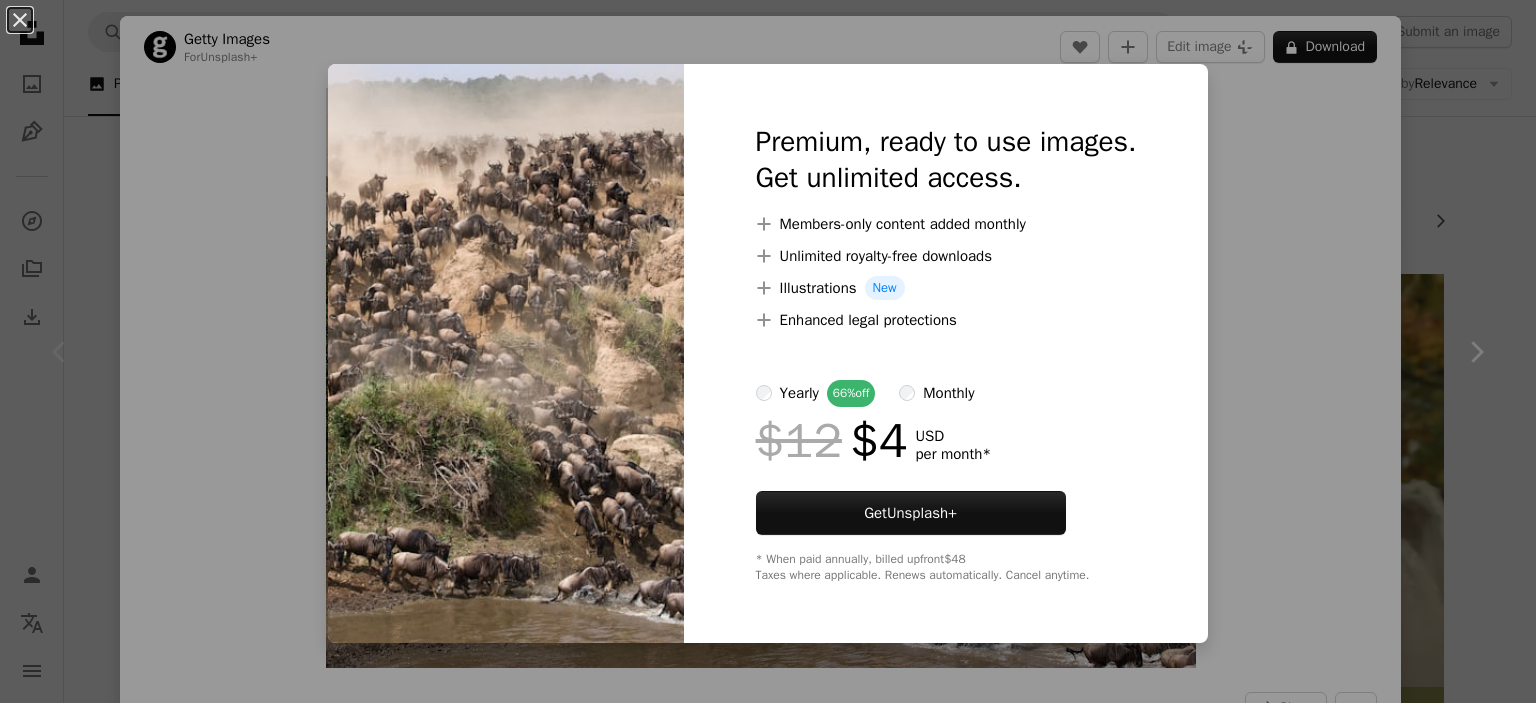 scroll, scrollTop: 0, scrollLeft: 0, axis: both 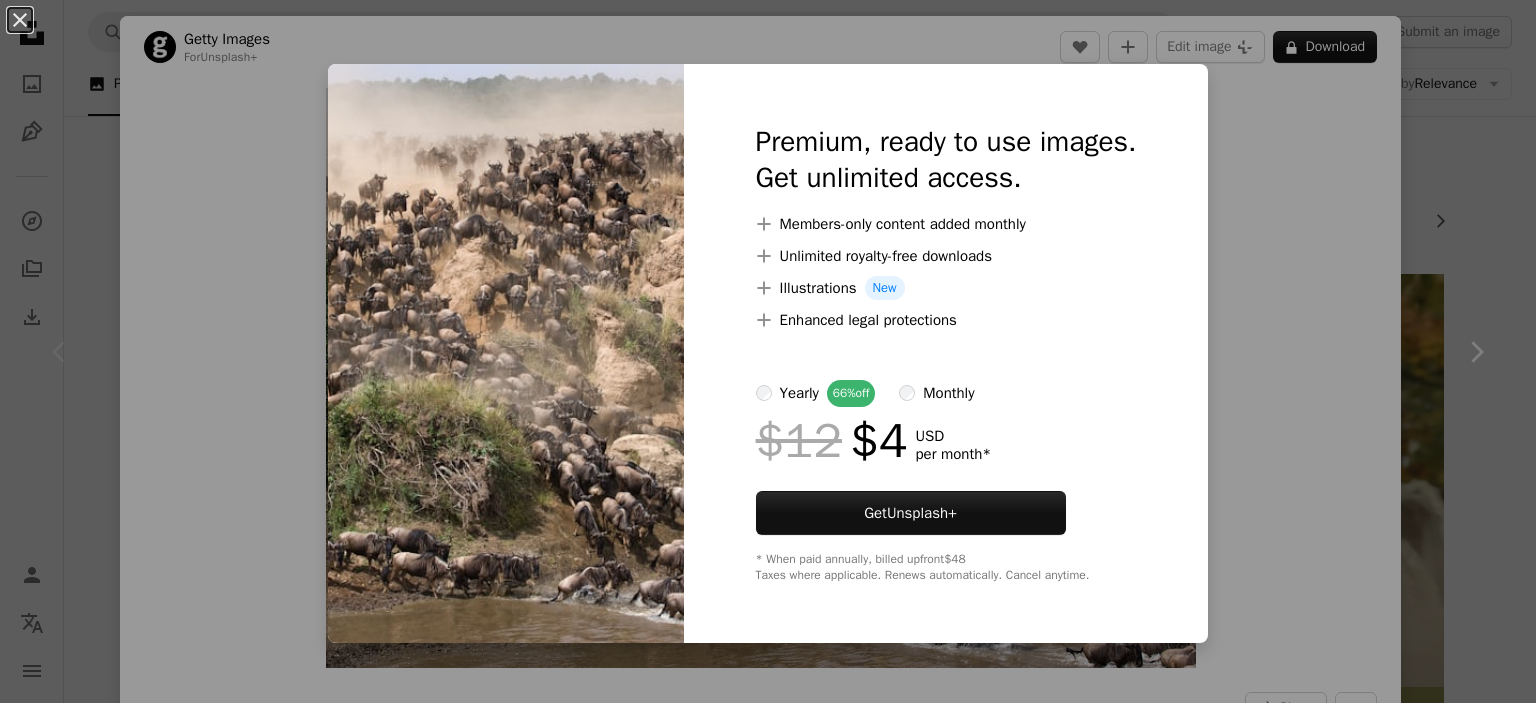click on "An X shape Premium, ready to use images. Get unlimited access. A plus sign Members-only content added monthly A plus sign Unlimited royalty-free downloads A plus sign Illustrations  New A plus sign Enhanced legal protections yearly 66%  off monthly $12   $4 USD per month * Get  Unsplash+ * When paid annually, billed upfront  $48 Taxes where applicable. Renews automatically. Cancel anytime." at bounding box center [768, 351] 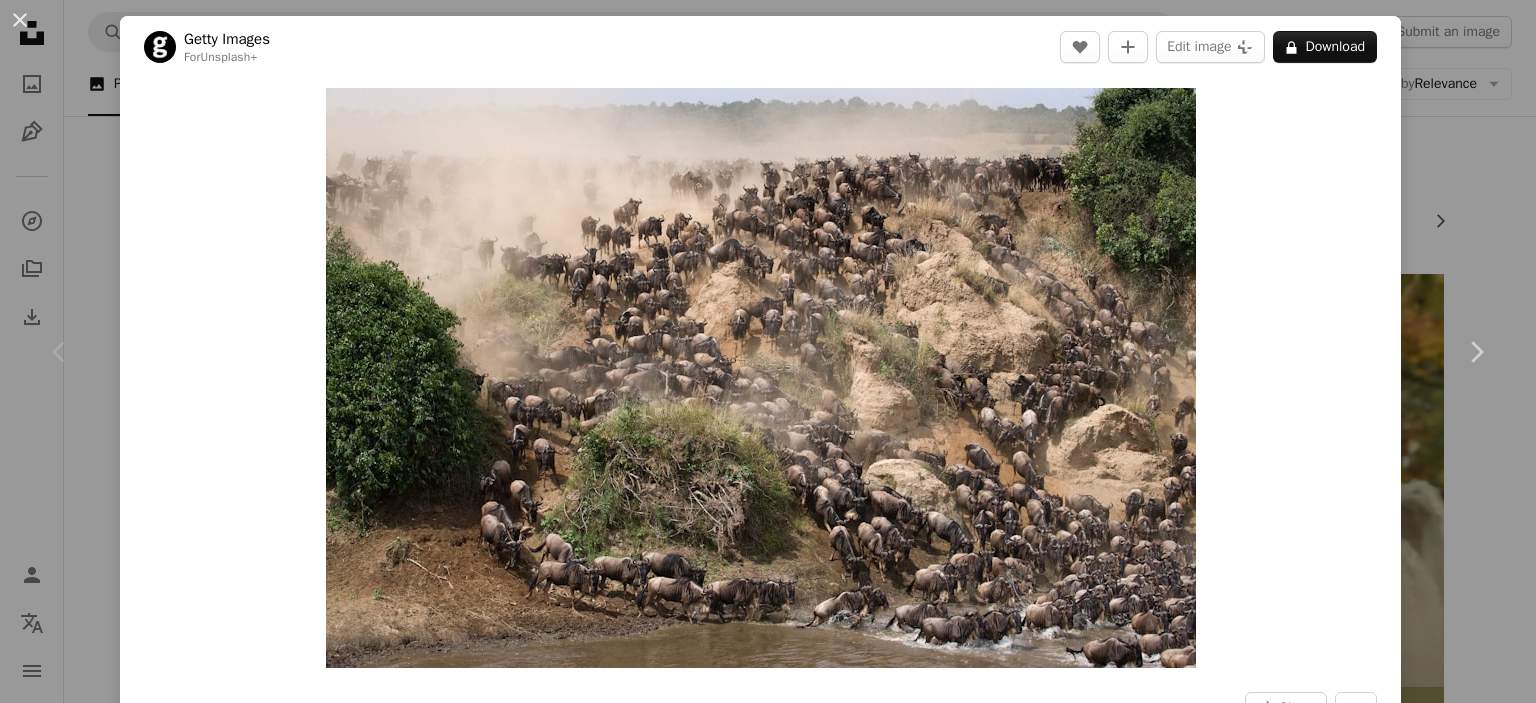 click on "An X shape Chevron left Chevron right Getty Images For  Unsplash+ A heart A plus sign Edit image   Plus sign for Unsplash+ A lock   Download Zoom in A forward-right arrow Share More Actions Calendar outlined Published on  August 30, 2022 Safety Licensed under the  Unsplash+ License kenya safari mammal tanzania protection jumping no people travel destinations serengeti national park safari animals herd zoology wildebeest unesco world heritage site animal wildlife maasai mara national reserve Creative Commons images Related images Plus sign for Unsplash+ A heart A plus sign Getty Images For  Unsplash+ A lock   Download Plus sign for Unsplash+ A heart A plus sign Getty Images For  Unsplash+ A lock   Download Plus sign for Unsplash+ A heart A plus sign Getty Images For  Unsplash+ A lock   Download Plus sign for Unsplash+ A heart A plus sign Getty Images For  Unsplash+ A lock   Download Plus sign for Unsplash+ A heart A plus sign Getty Images For  Unsplash+ A lock   Download Plus sign for Unsplash+ A heart For" at bounding box center [768, 351] 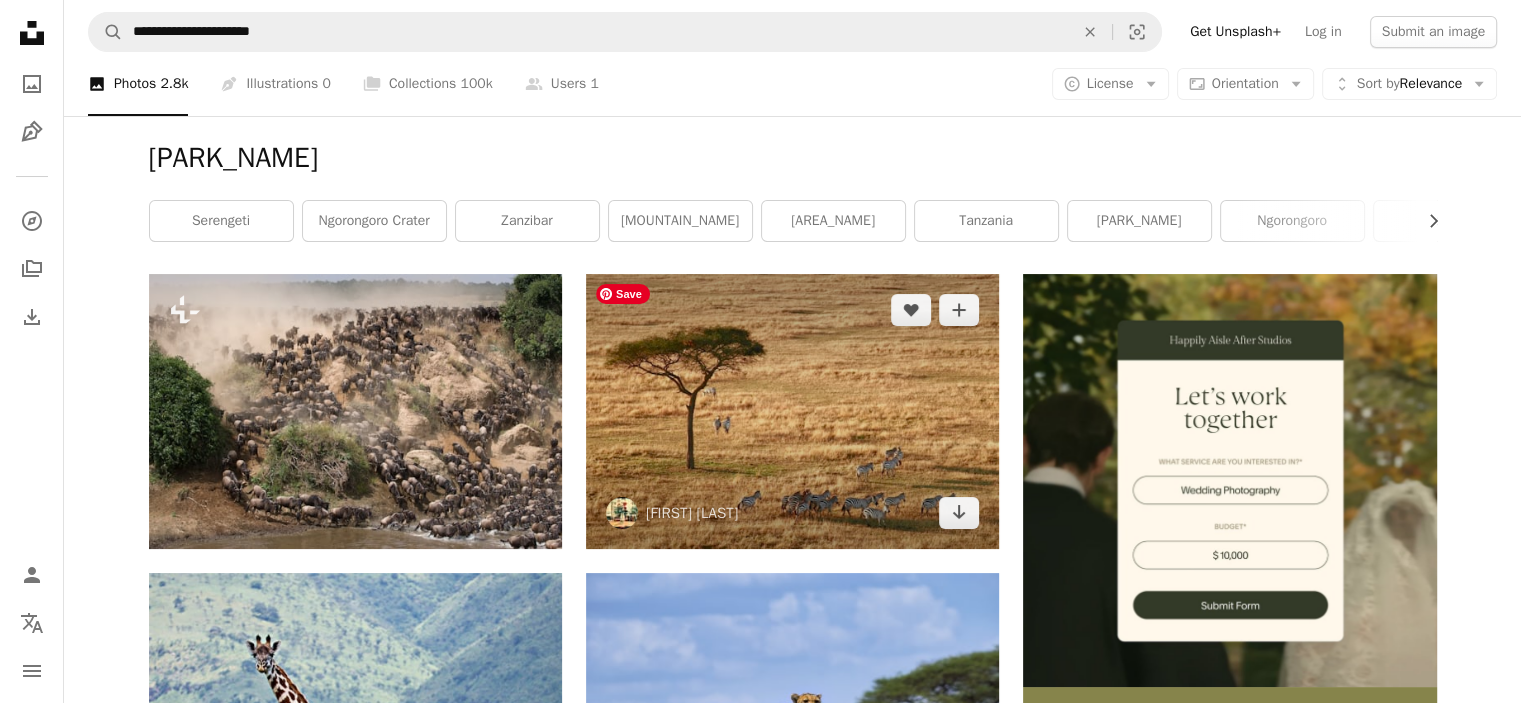 click at bounding box center [792, 411] 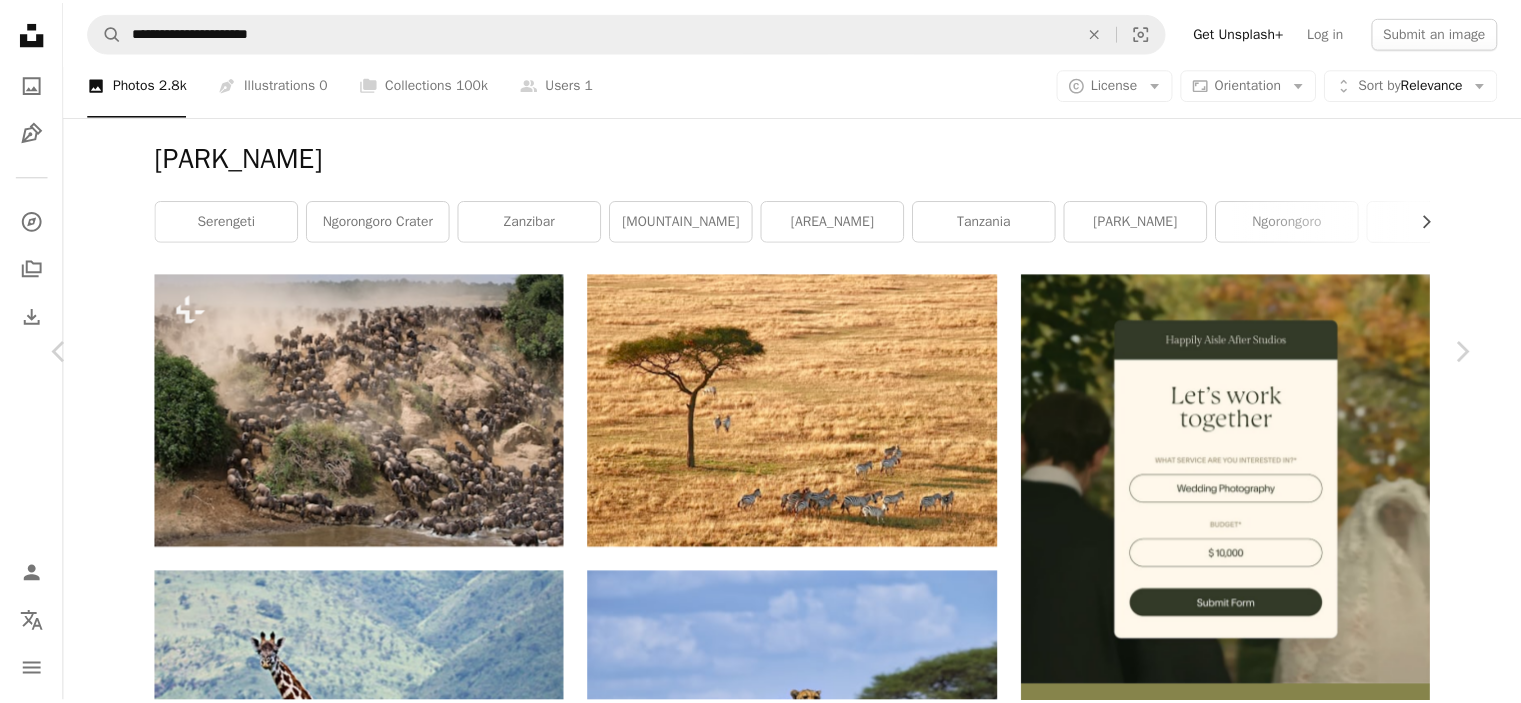 scroll, scrollTop: 0, scrollLeft: 0, axis: both 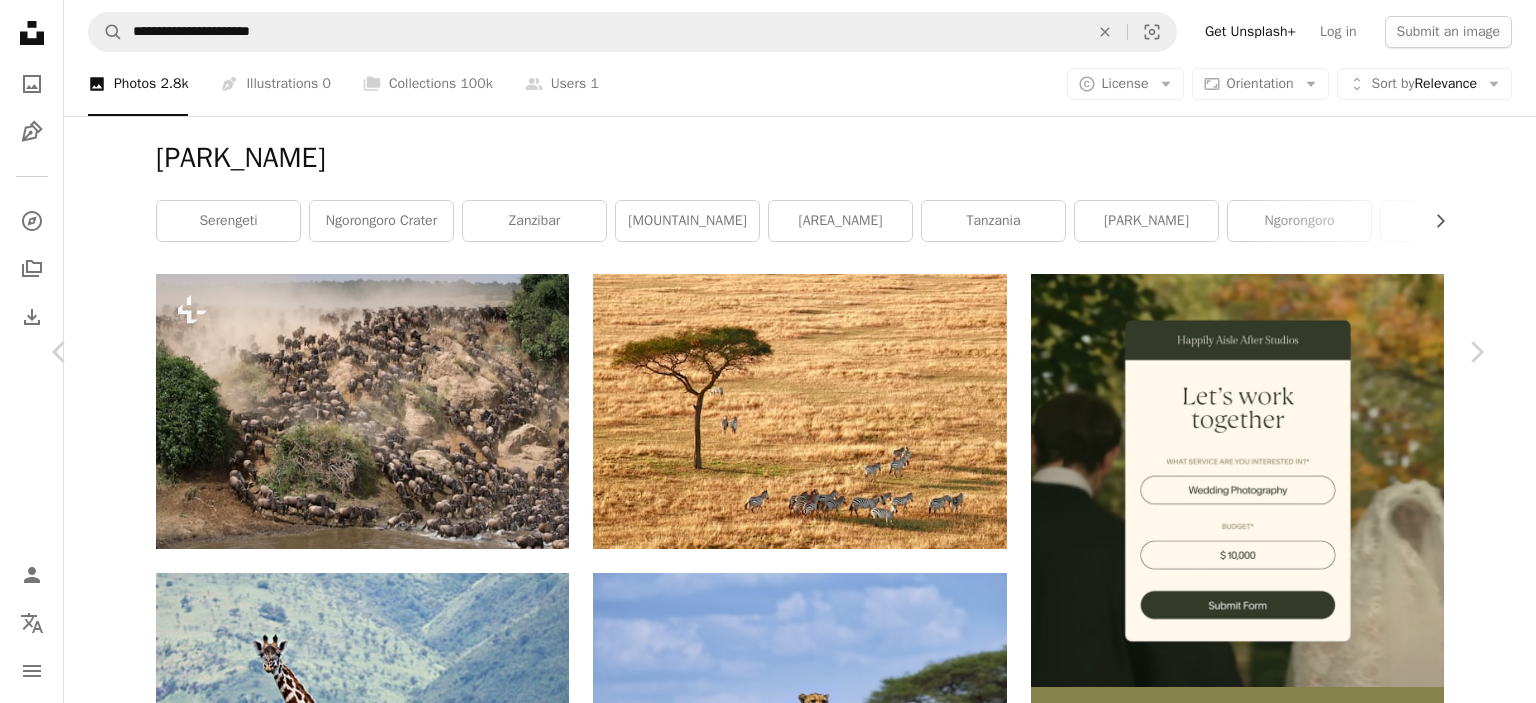 click on "An X shape Chevron left Chevron right [FIRST] [LAST] [FIRST] [LAST] A heart A plus sign Edit image   Plus sign for Unsplash+ Download free Chevron down Zoom in Views 11,003,545 Downloads 17,193 Featured in Photos A forward-right arrow Share Info icon Info More Actions On the hot air balloon A map marker [CITY], [STATE], [COUNTRY] Calendar outlined Published on  June 6, 2018 Camera LEICA CAMERA AG, LEICA TL2 Safety Free to use under the  Unsplash License animal wildlife field africa sunshine zebra plain tanzania serengeti afternoon overlook brown outdoors grassland savanna serengeti national park arusha Free stock photos Browse premium related images on iStock  |  Save 20% with code UNSPLASH20 View more on iStock  ↗ Related images A heart A plus sign [FIRST] [LAST] Arrow pointing down A heart A plus sign [FIRST] [LAST] Arrow pointing down Plus sign for Unsplash+ A heart A plus sign Getty Images For  Unsplash+ A lock   Download A heart A plus sign [FIRST] [LAST] Arrow pointing down Plus sign for Unsplash+" at bounding box center [768, 4469] 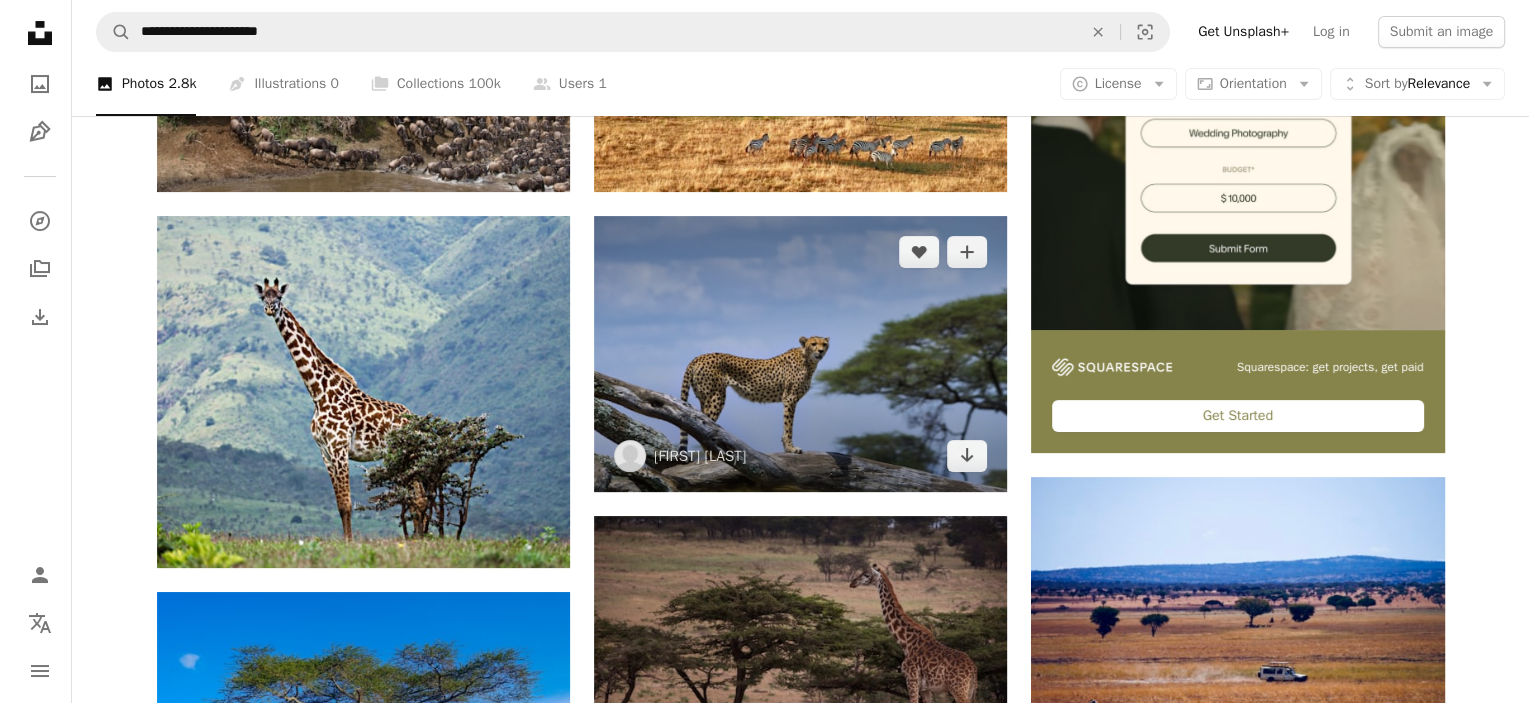 scroll, scrollTop: 400, scrollLeft: 0, axis: vertical 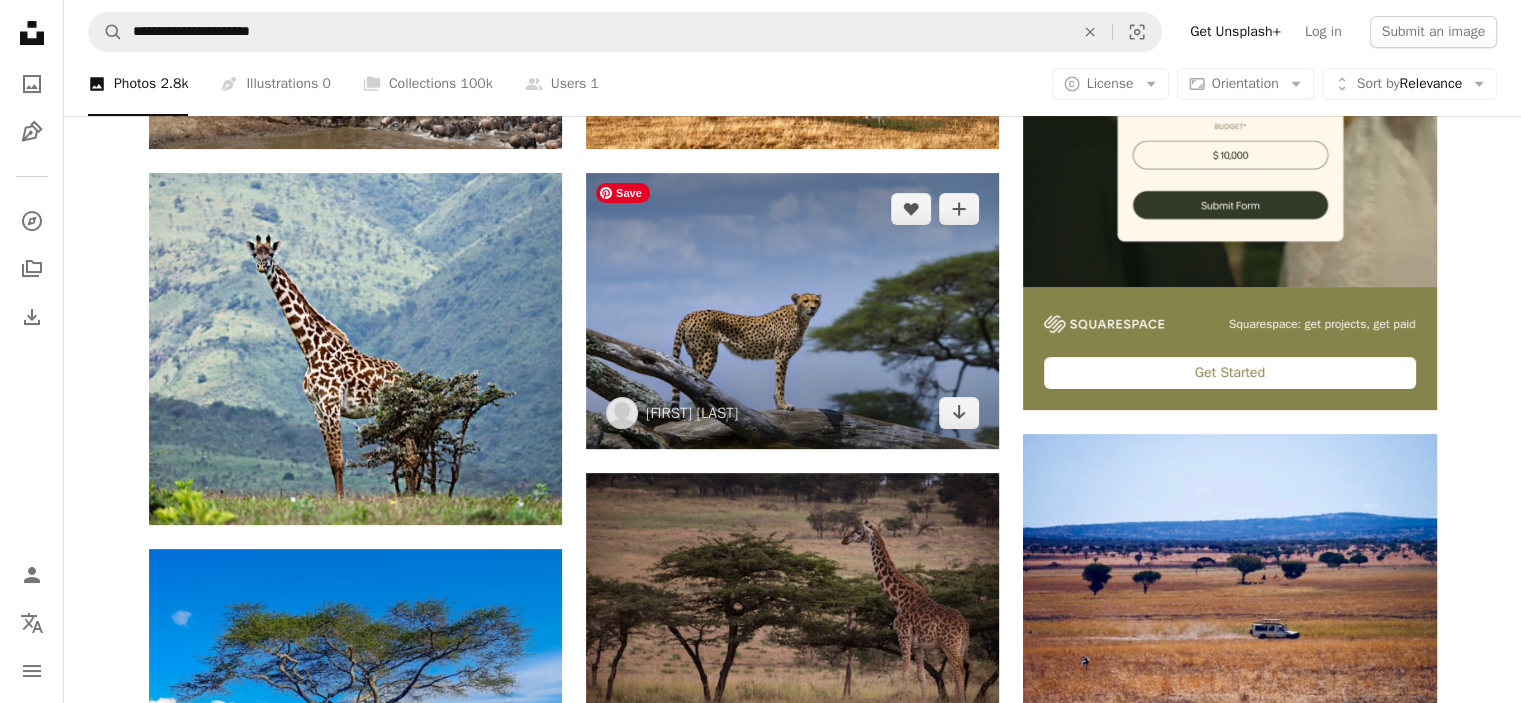 click at bounding box center [792, 310] 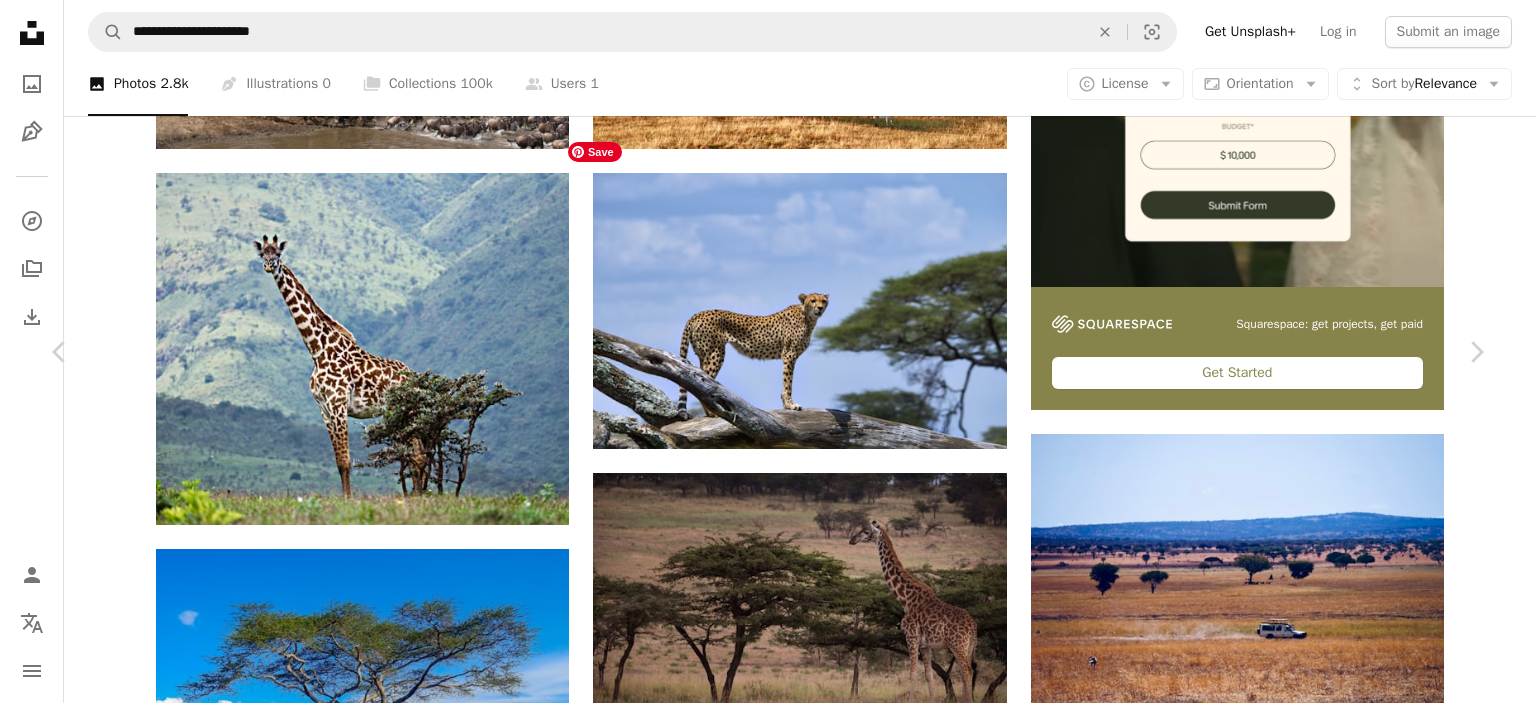 scroll, scrollTop: 1111, scrollLeft: 0, axis: vertical 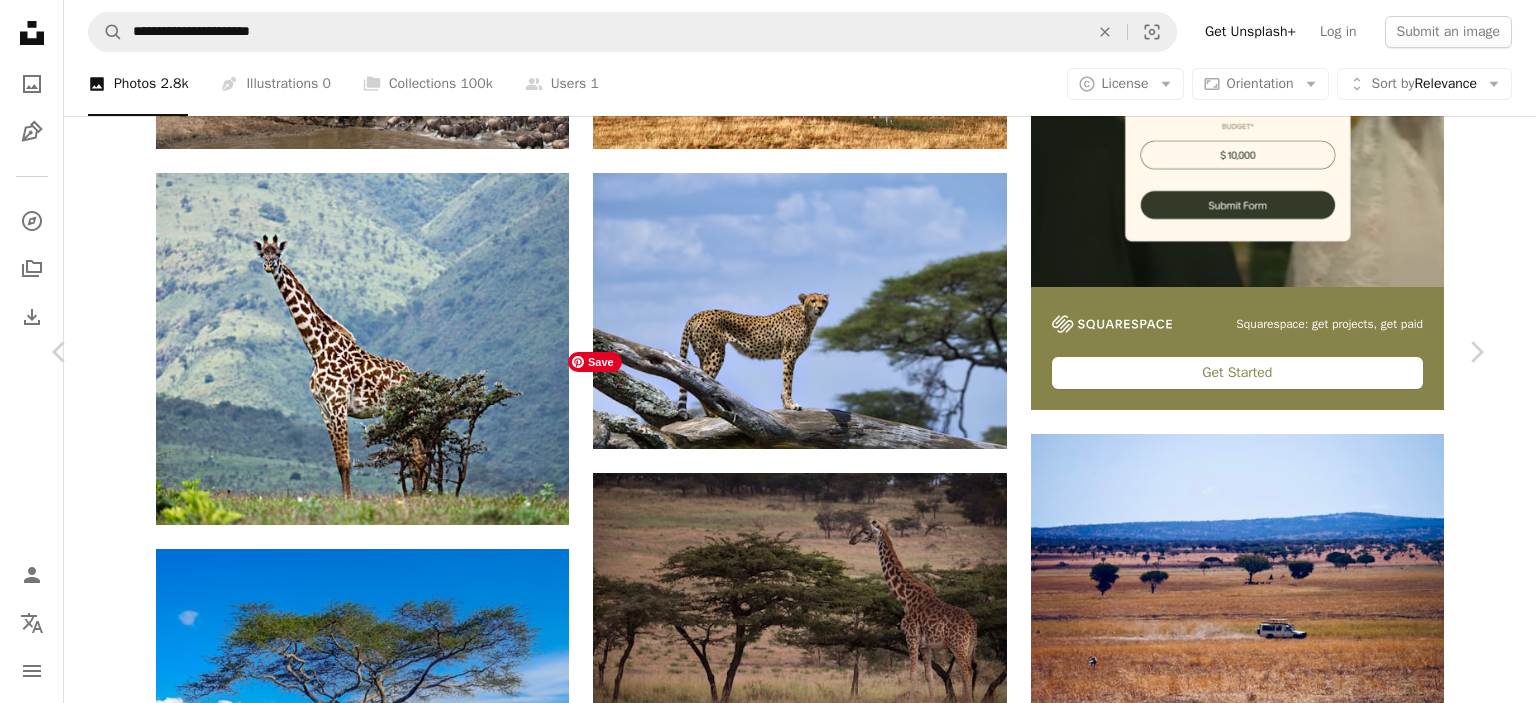 click at bounding box center (760, 4195) 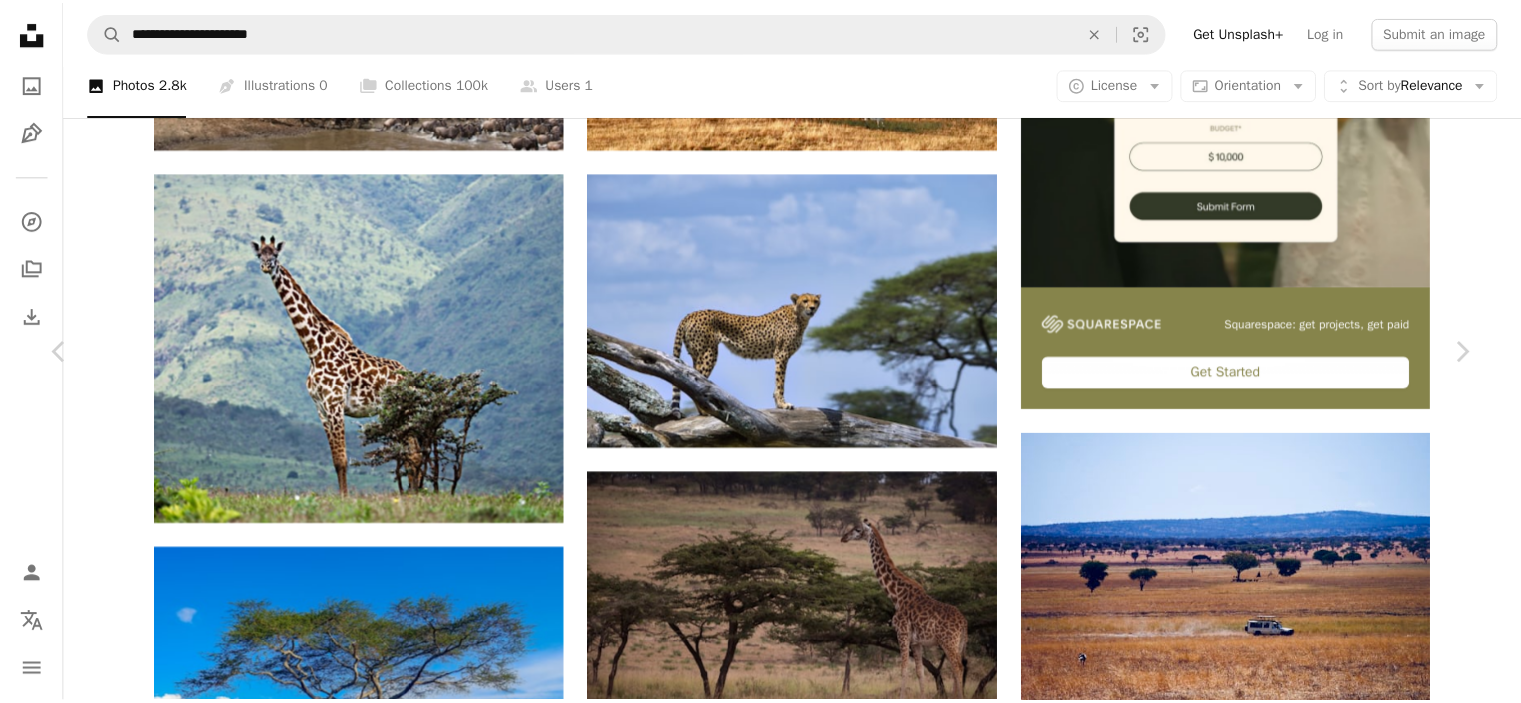 scroll, scrollTop: 0, scrollLeft: 0, axis: both 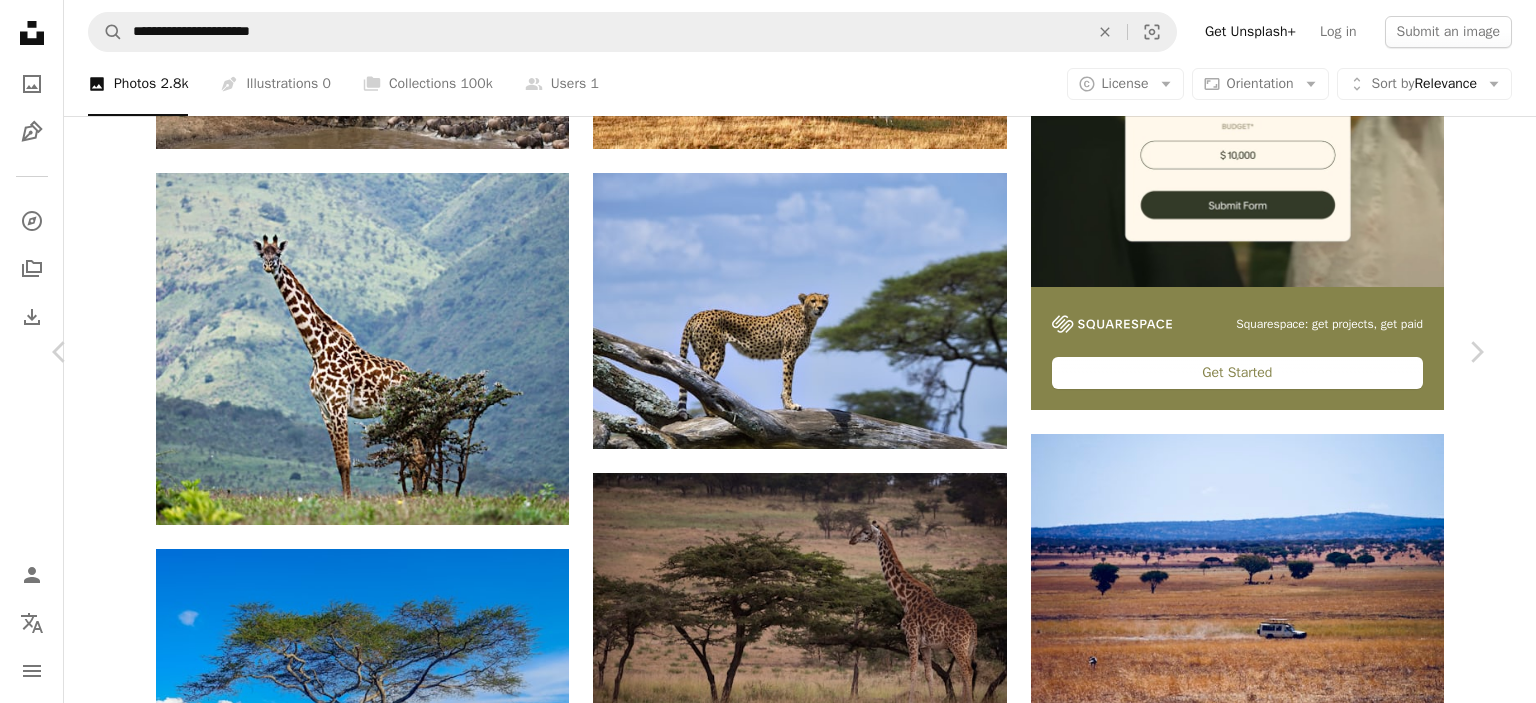 click on "Chevron down" 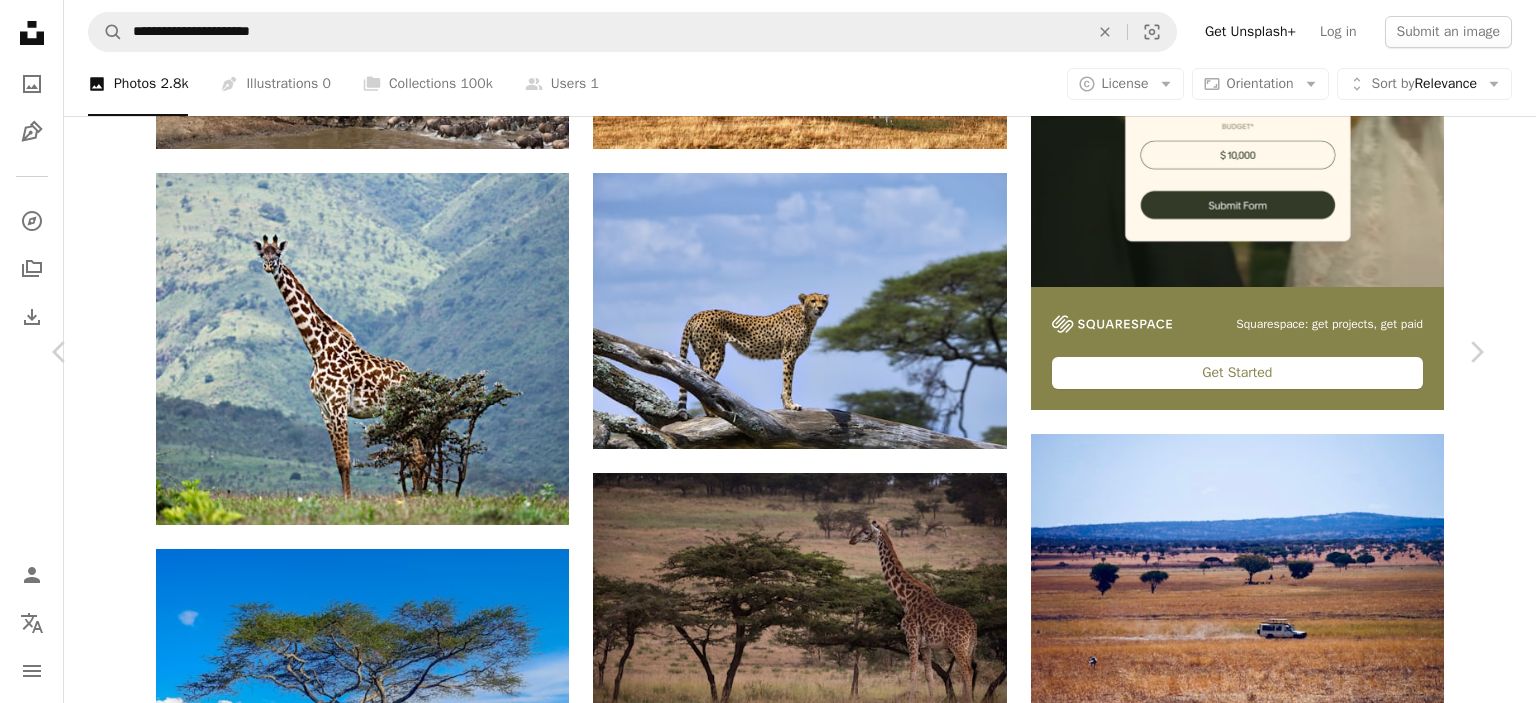 click on "Medium" at bounding box center [1203, 3851] 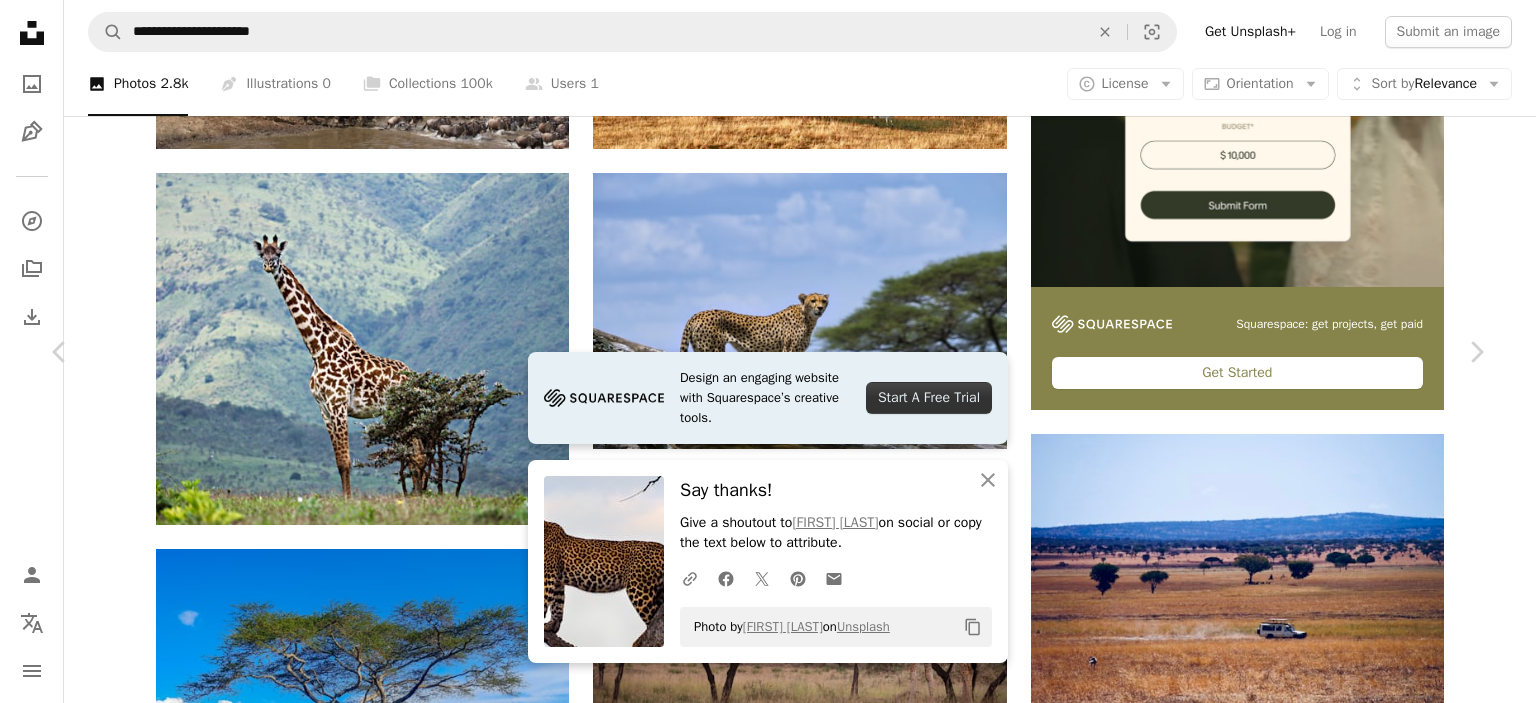 click on "Zoom in" at bounding box center (760, 4096) 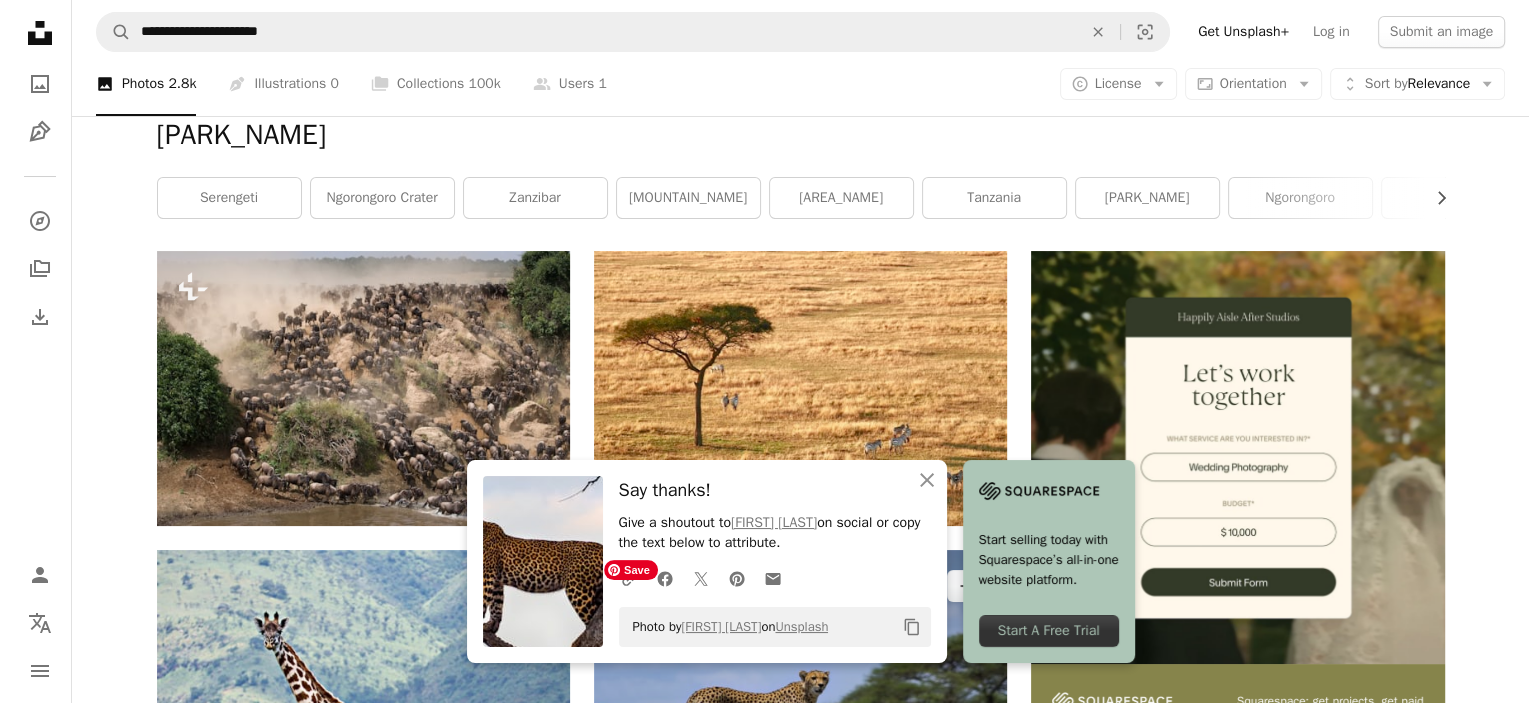 scroll, scrollTop: 0, scrollLeft: 0, axis: both 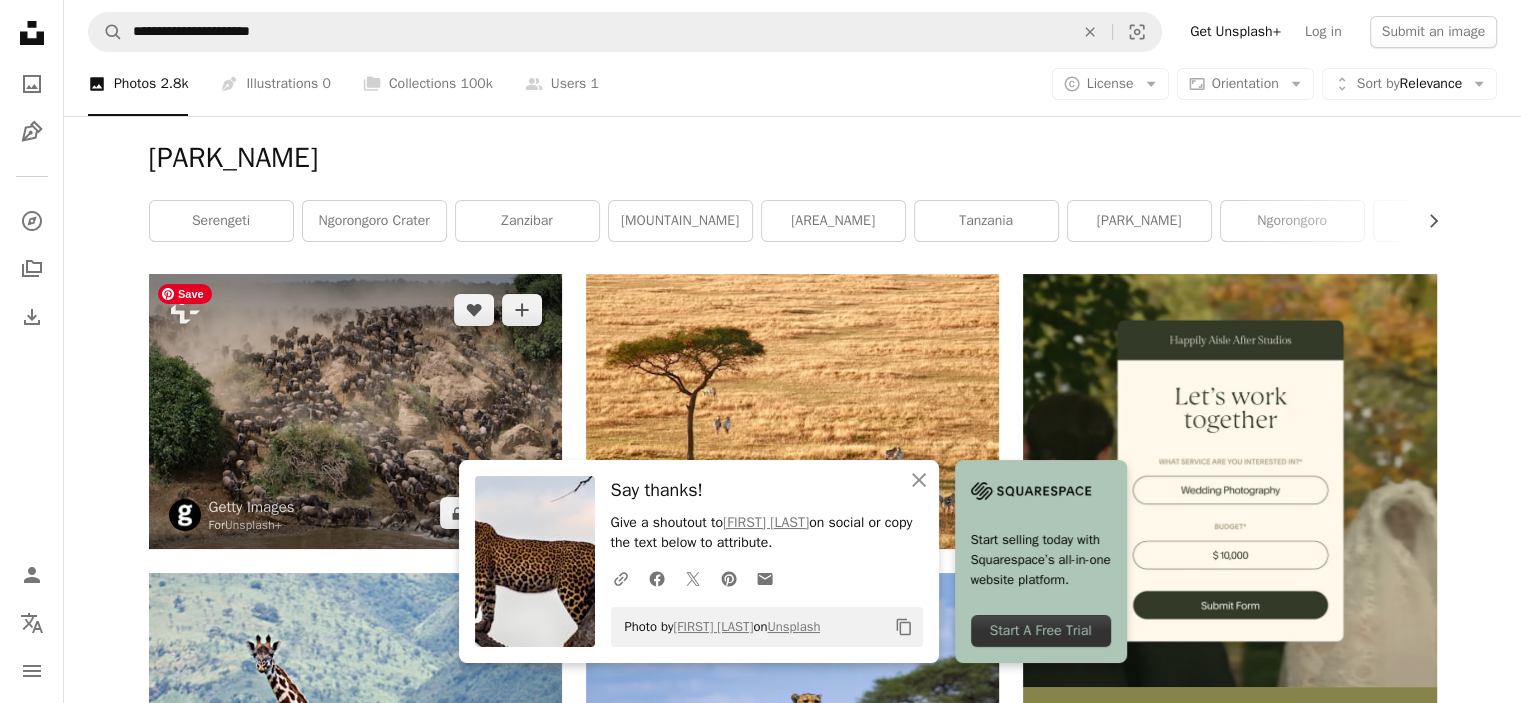 click at bounding box center (355, 411) 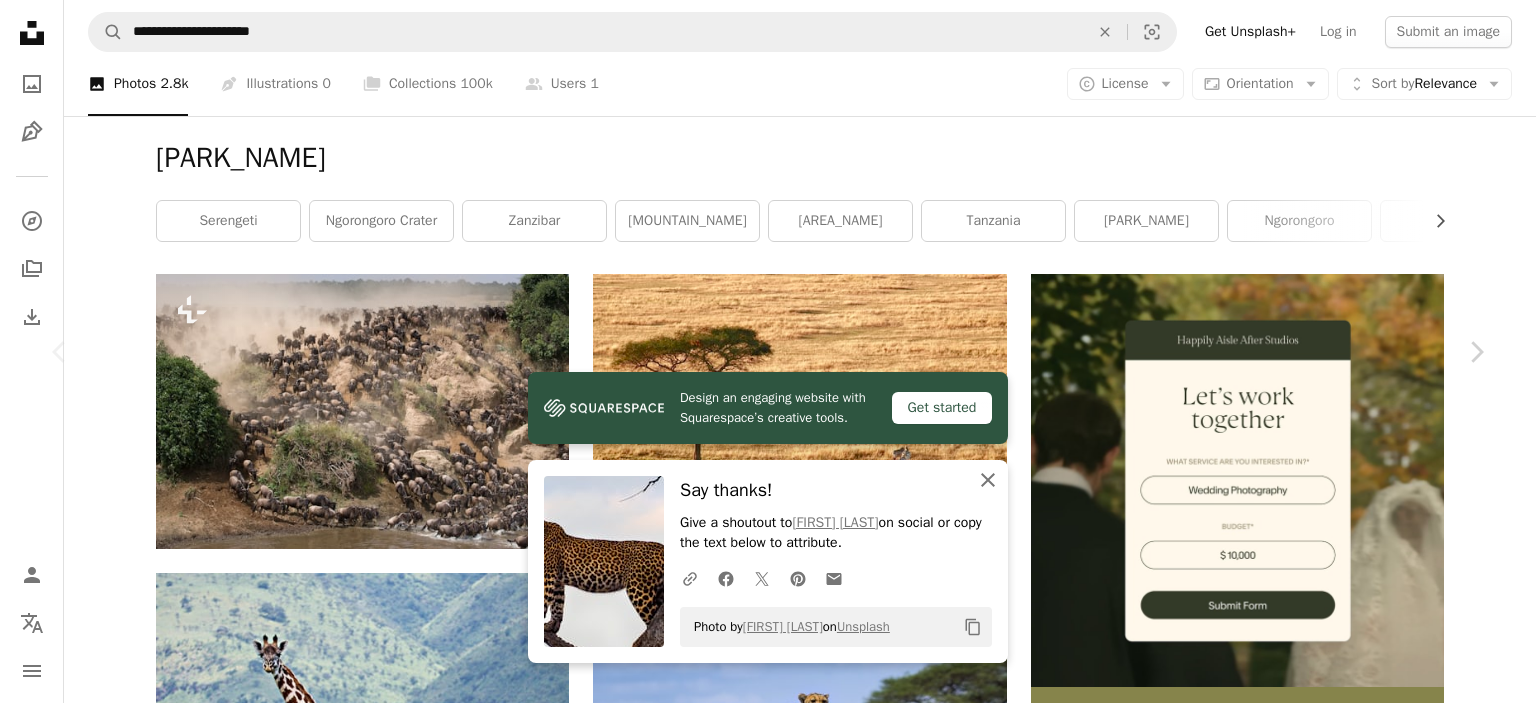 click 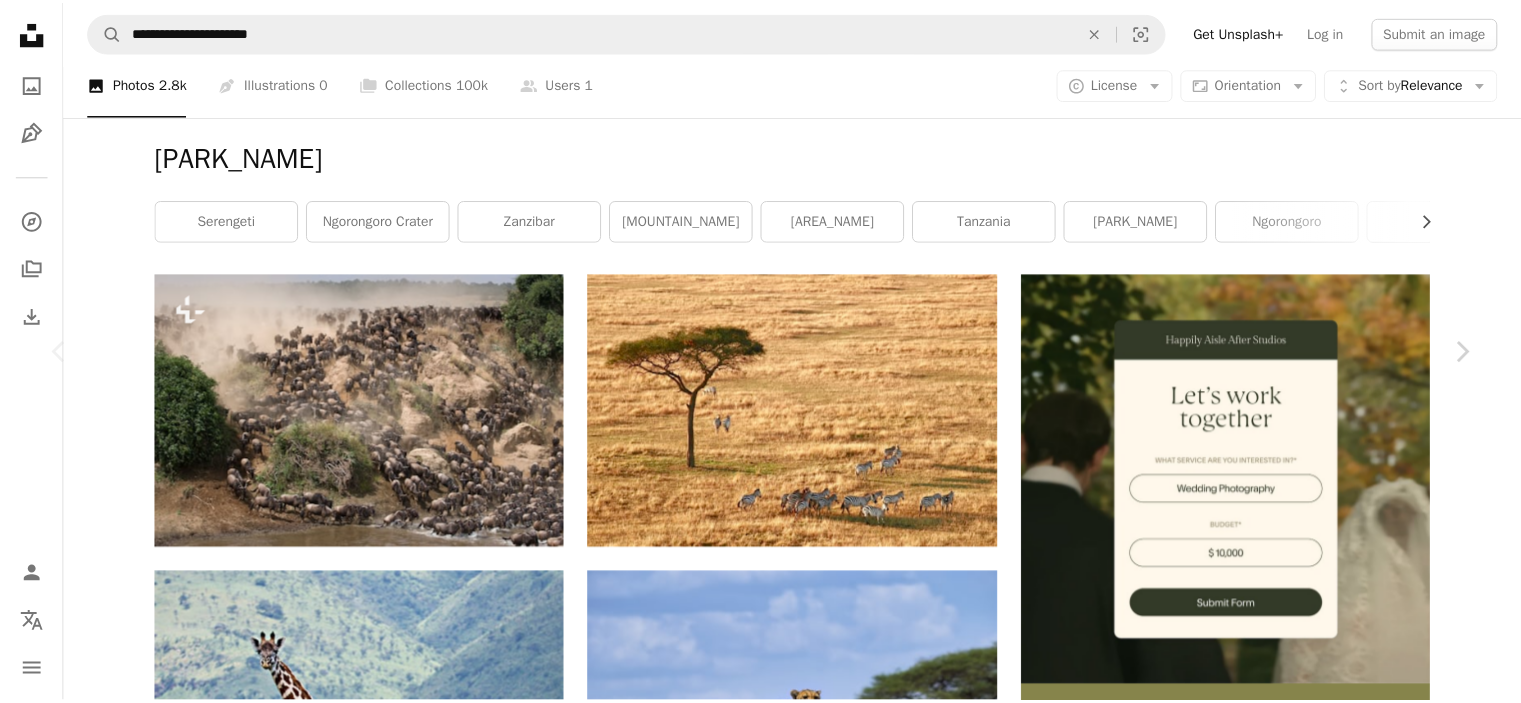 scroll, scrollTop: 411, scrollLeft: 0, axis: vertical 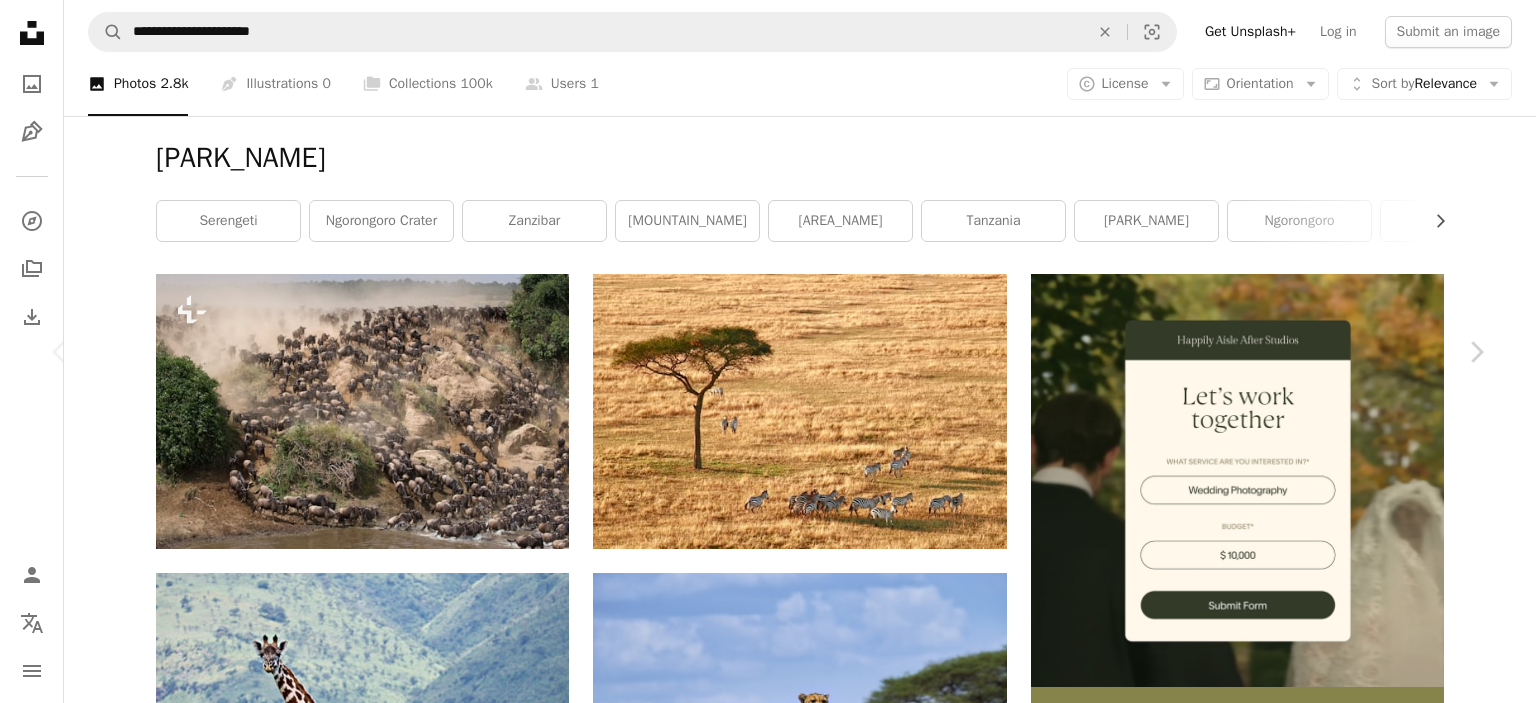 click on "An X shape" at bounding box center [20, 20] 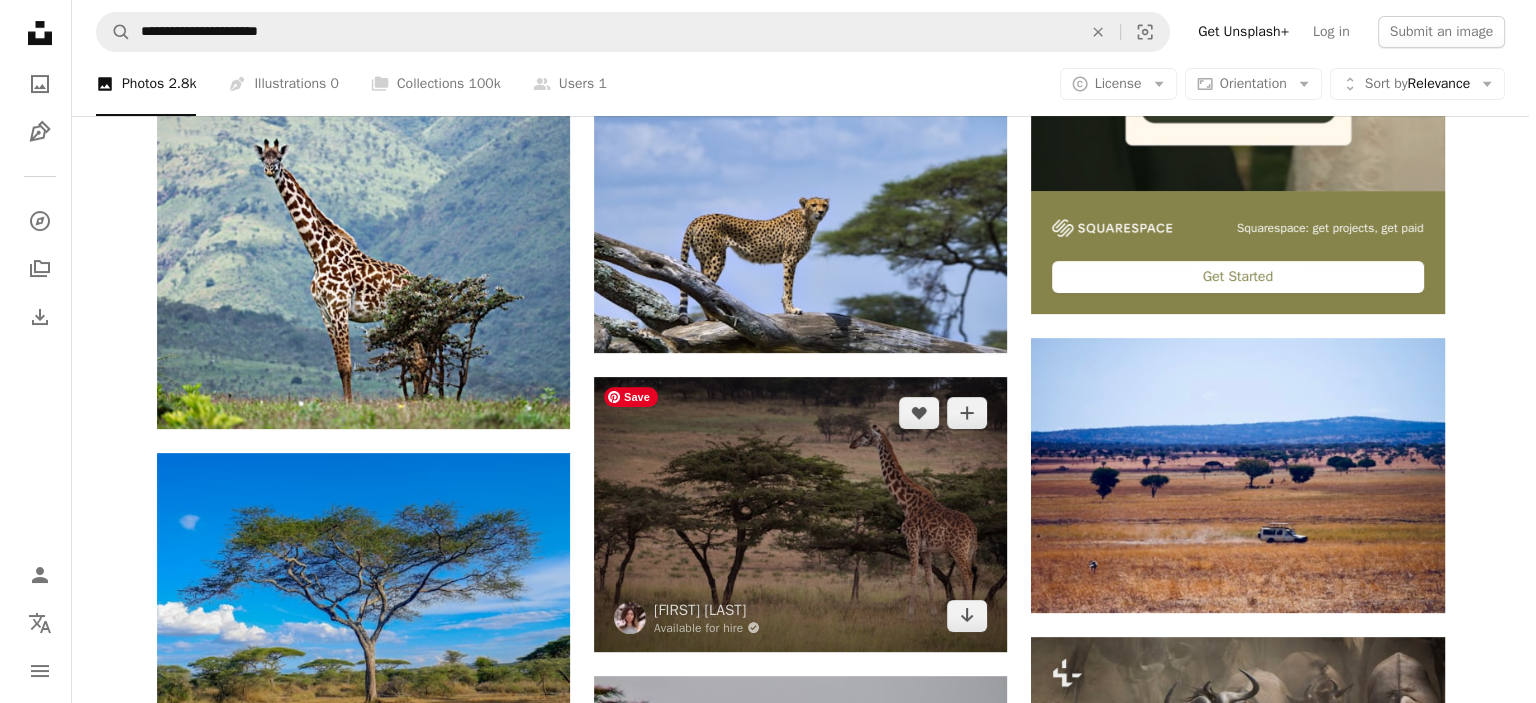 scroll, scrollTop: 500, scrollLeft: 0, axis: vertical 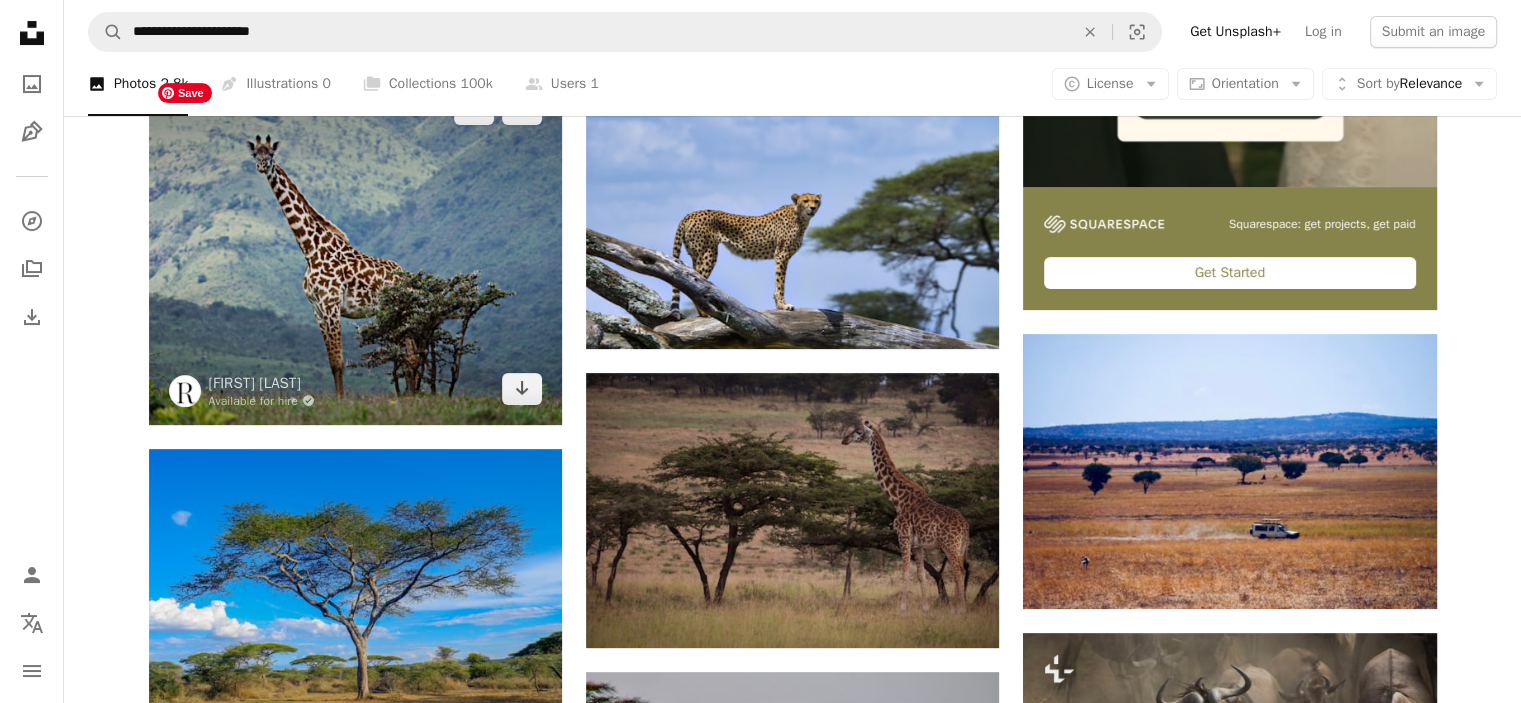 click at bounding box center [355, 248] 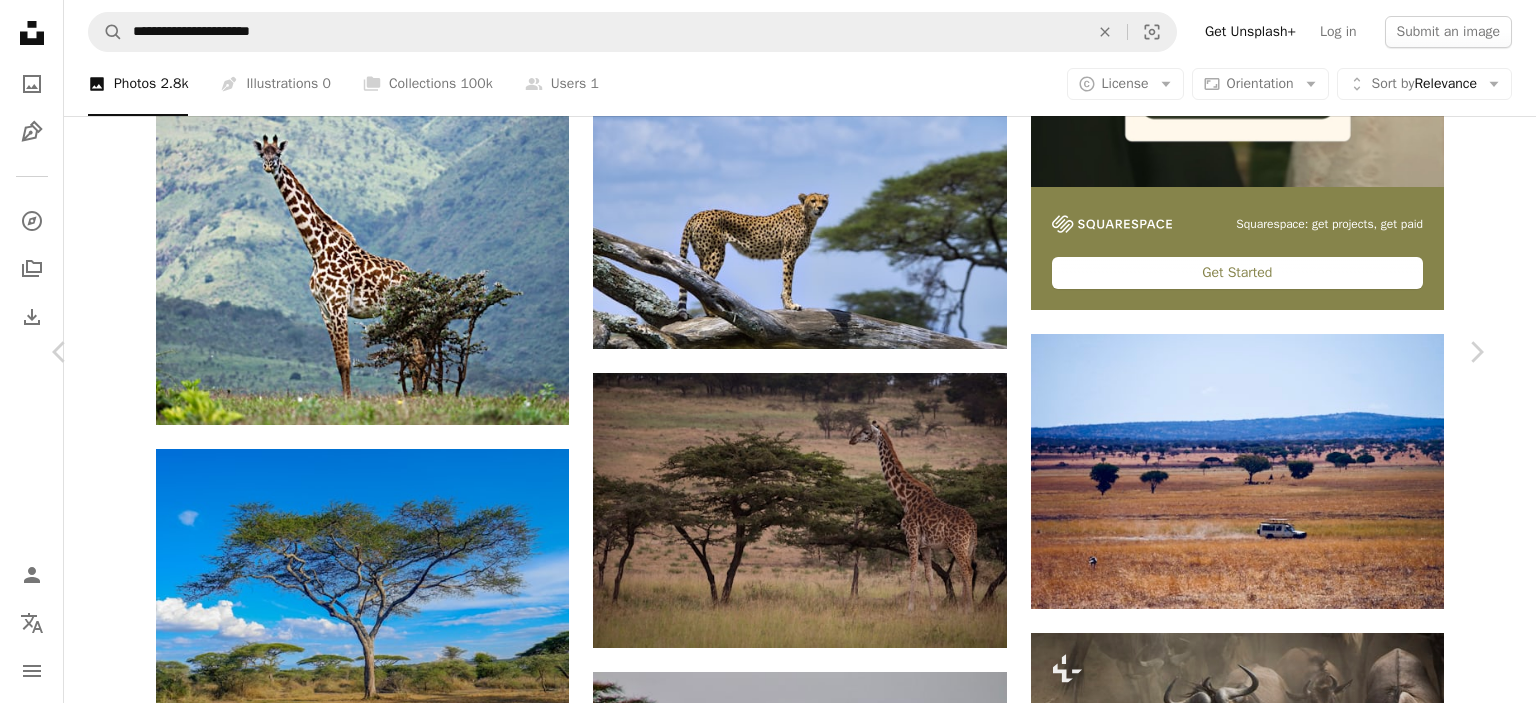 scroll, scrollTop: 0, scrollLeft: 0, axis: both 